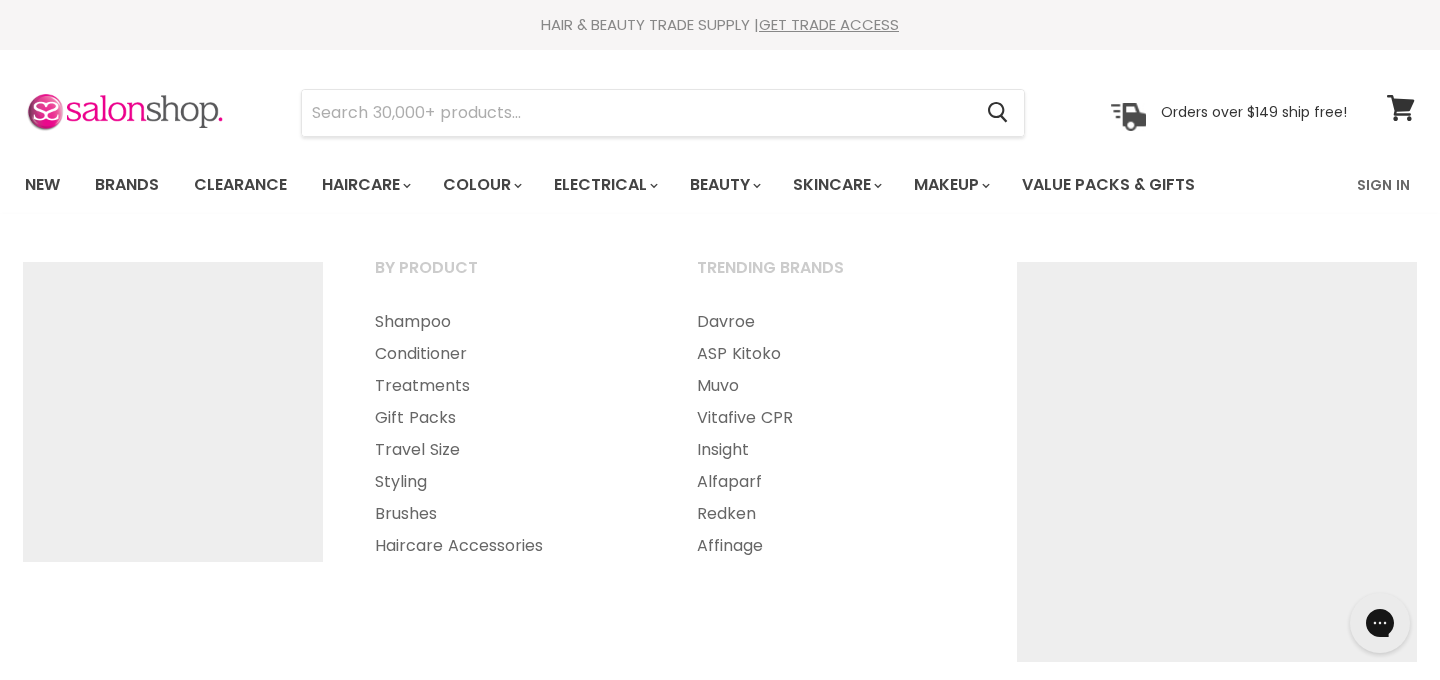 scroll, scrollTop: 0, scrollLeft: 0, axis: both 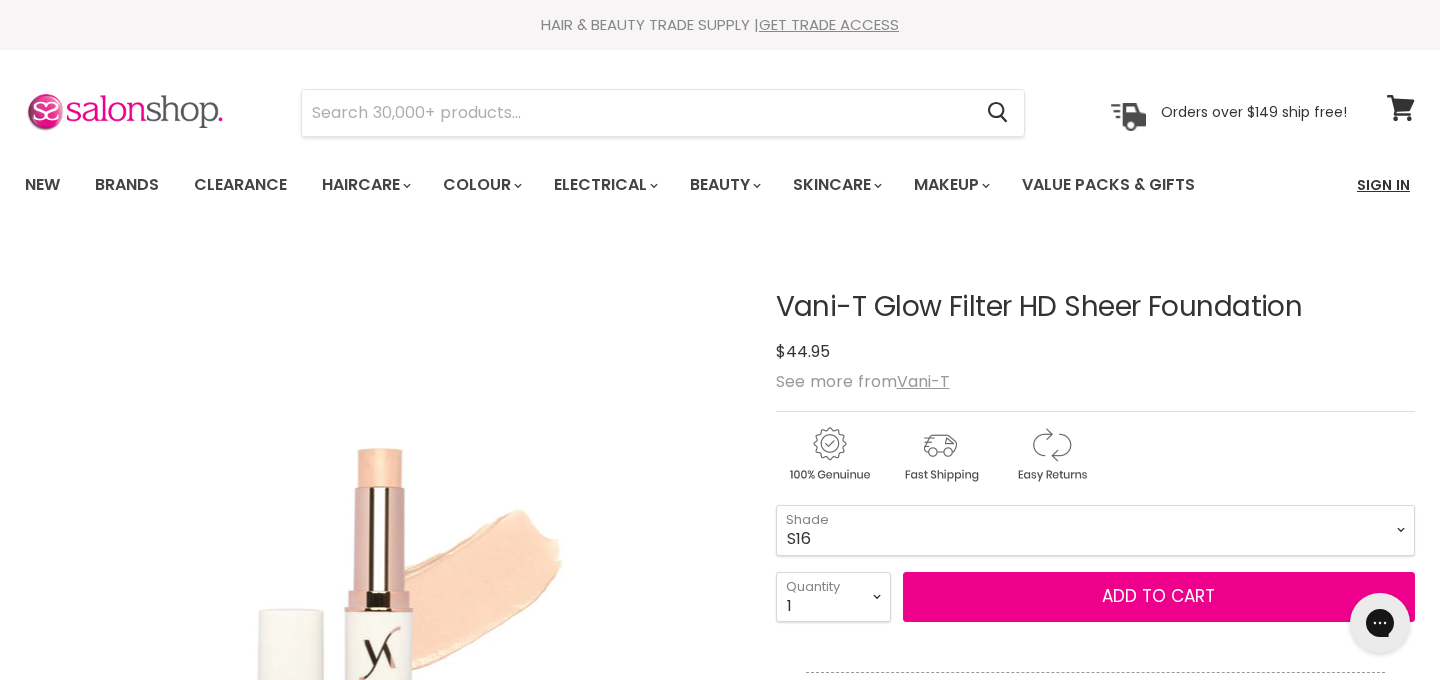 click on "Sign In" at bounding box center (1383, 185) 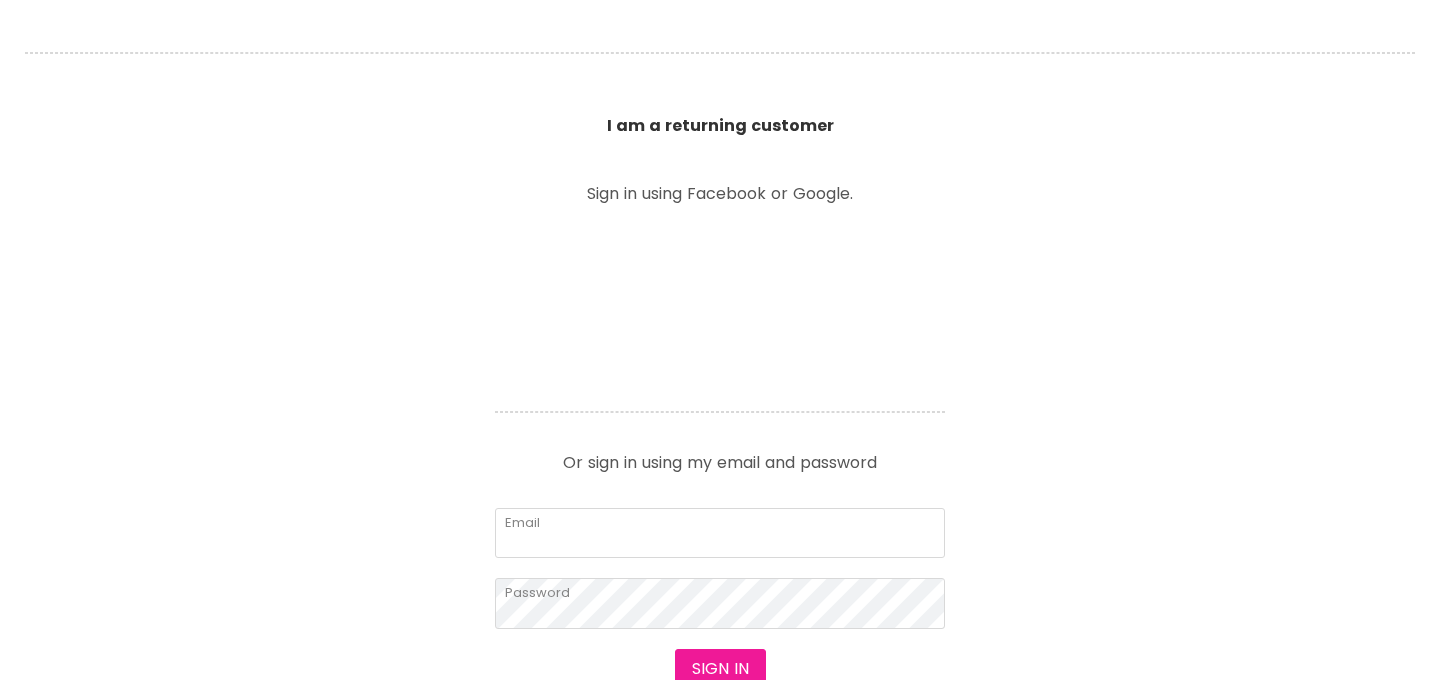 scroll, scrollTop: 0, scrollLeft: 0, axis: both 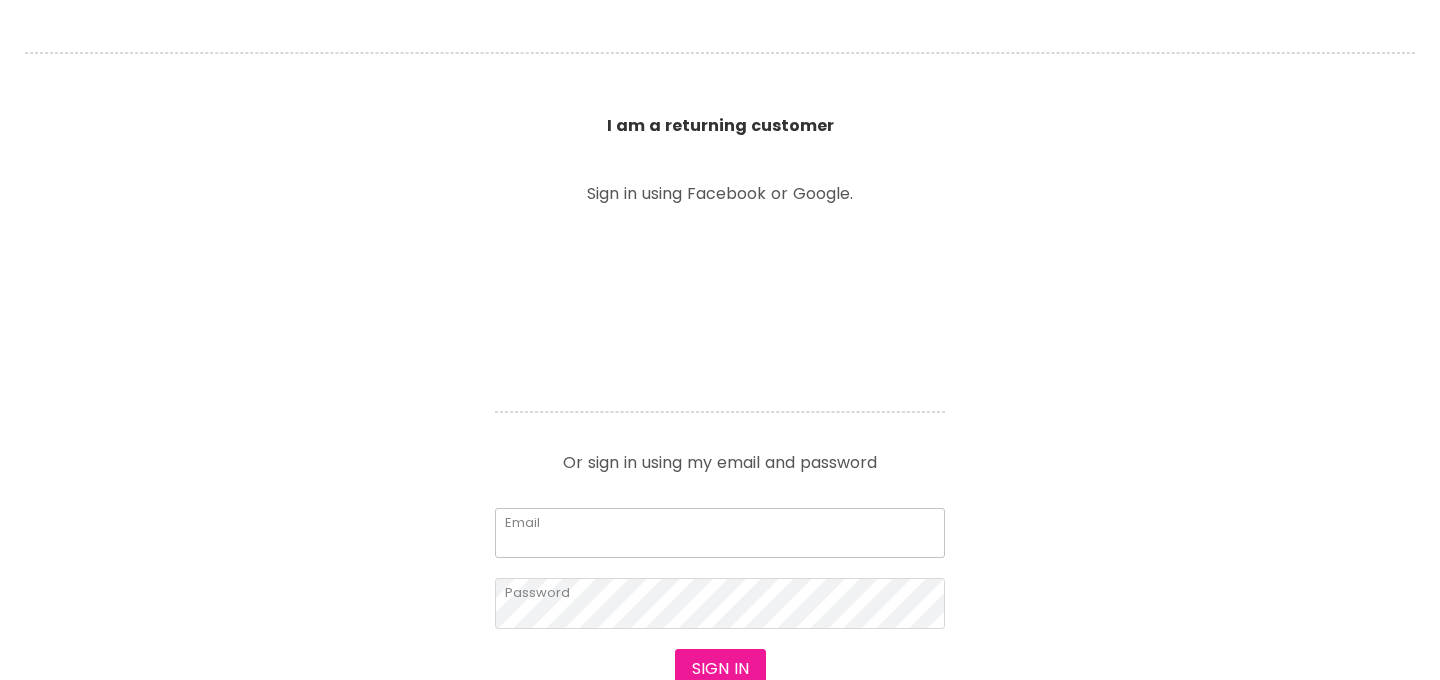 type on "aldousjo@gmail.com" 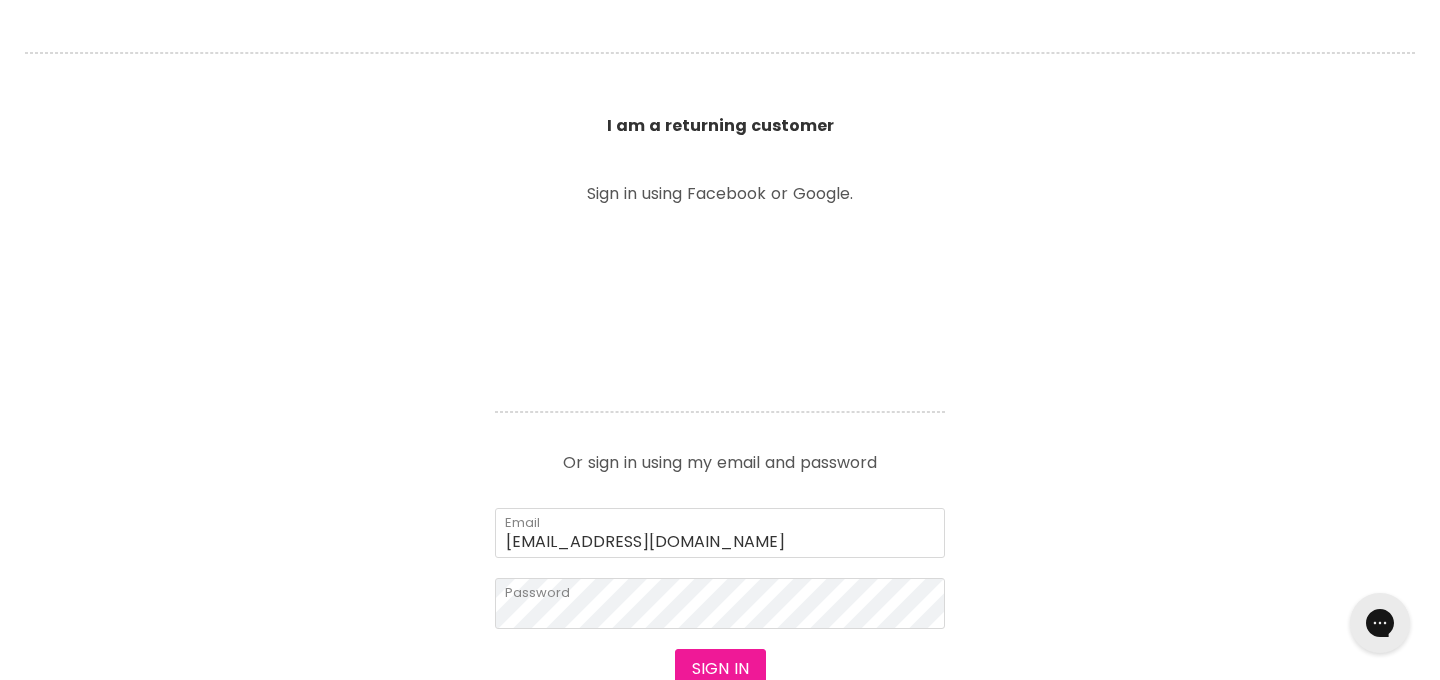 scroll, scrollTop: 0, scrollLeft: 0, axis: both 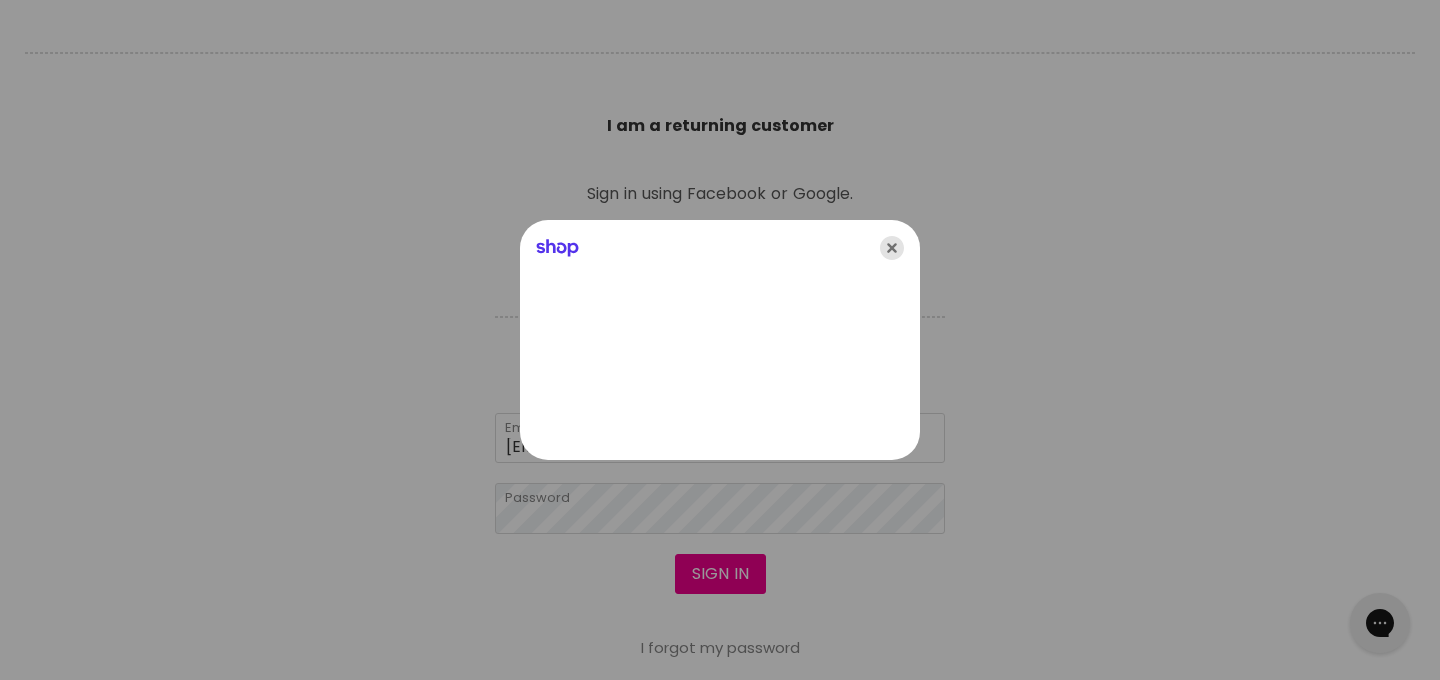 click 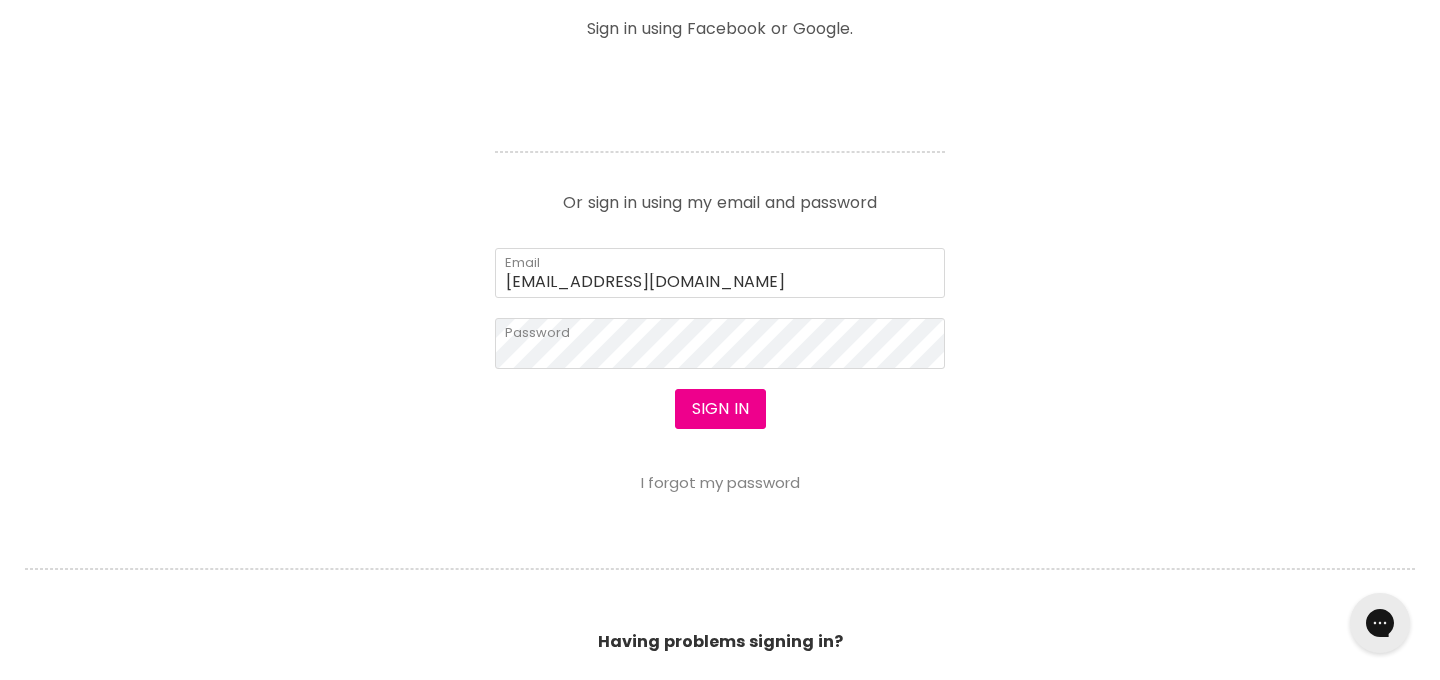 scroll, scrollTop: 823, scrollLeft: 0, axis: vertical 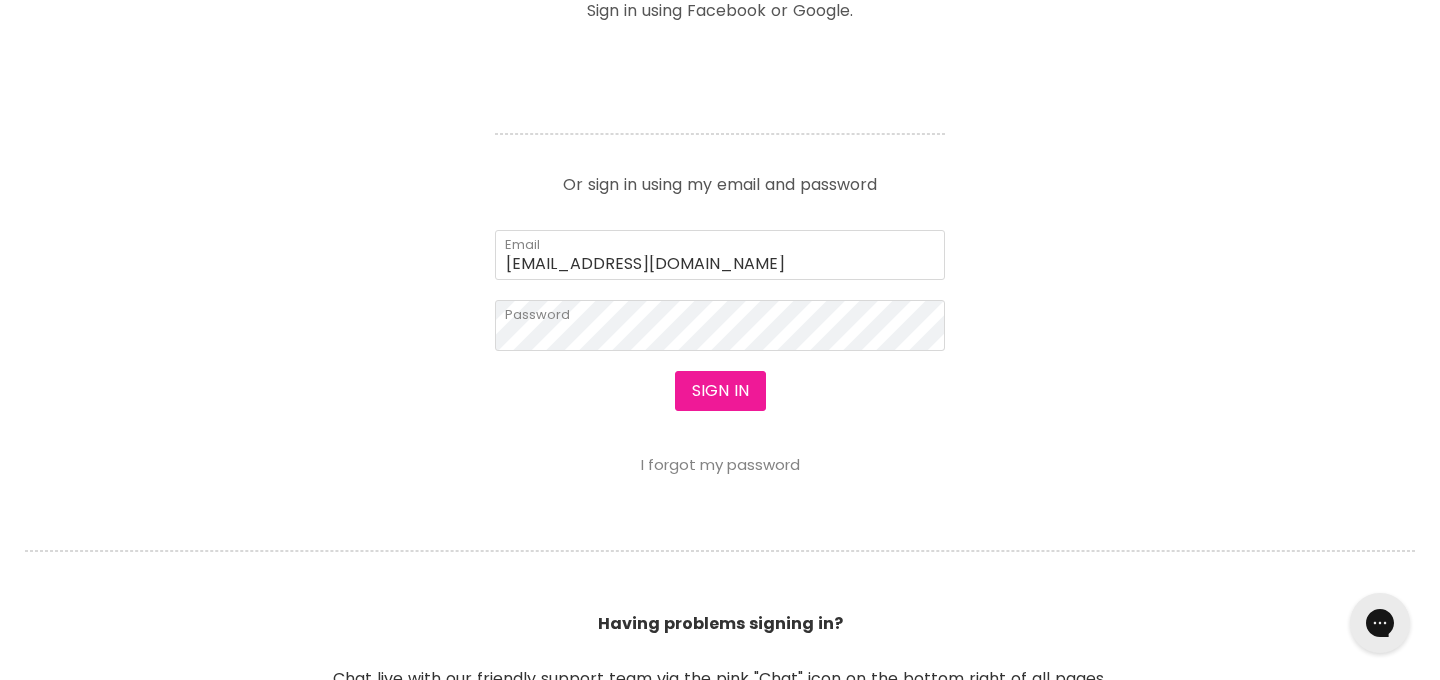 click on "Sign in" at bounding box center (720, 391) 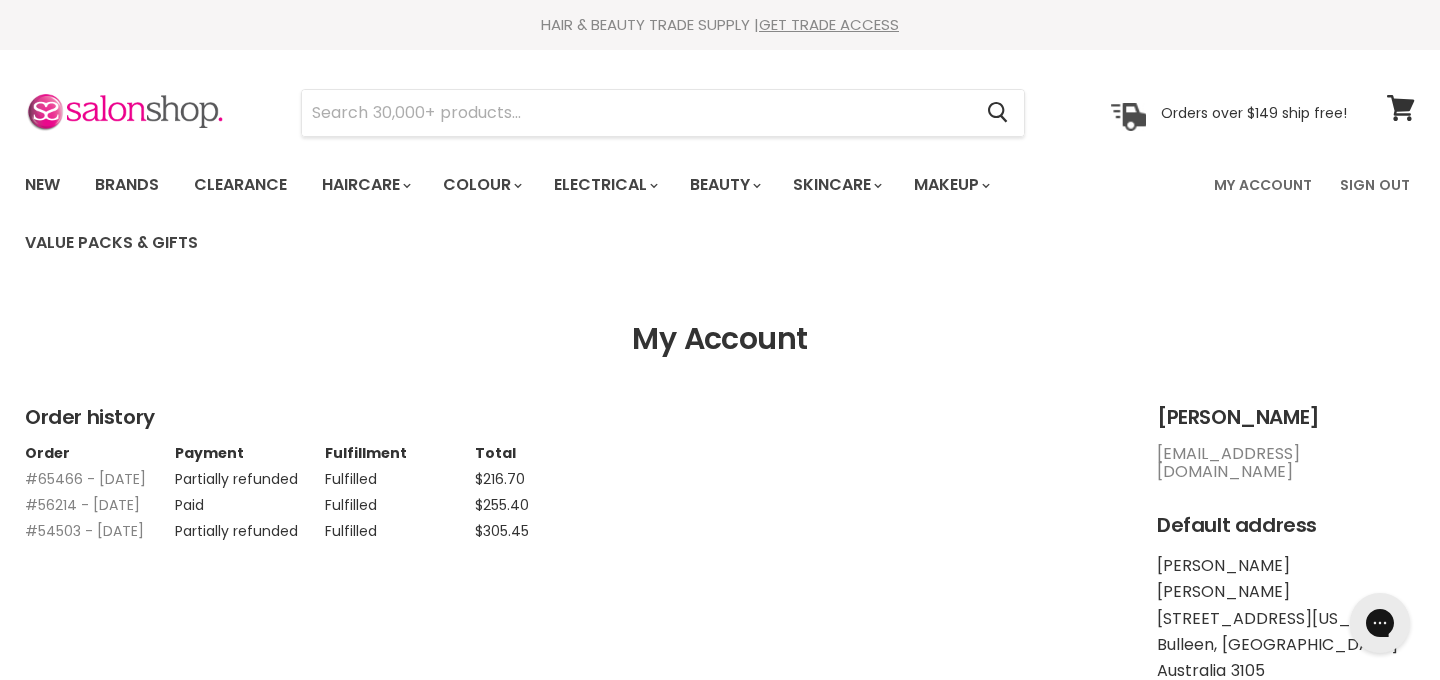 scroll, scrollTop: 0, scrollLeft: 0, axis: both 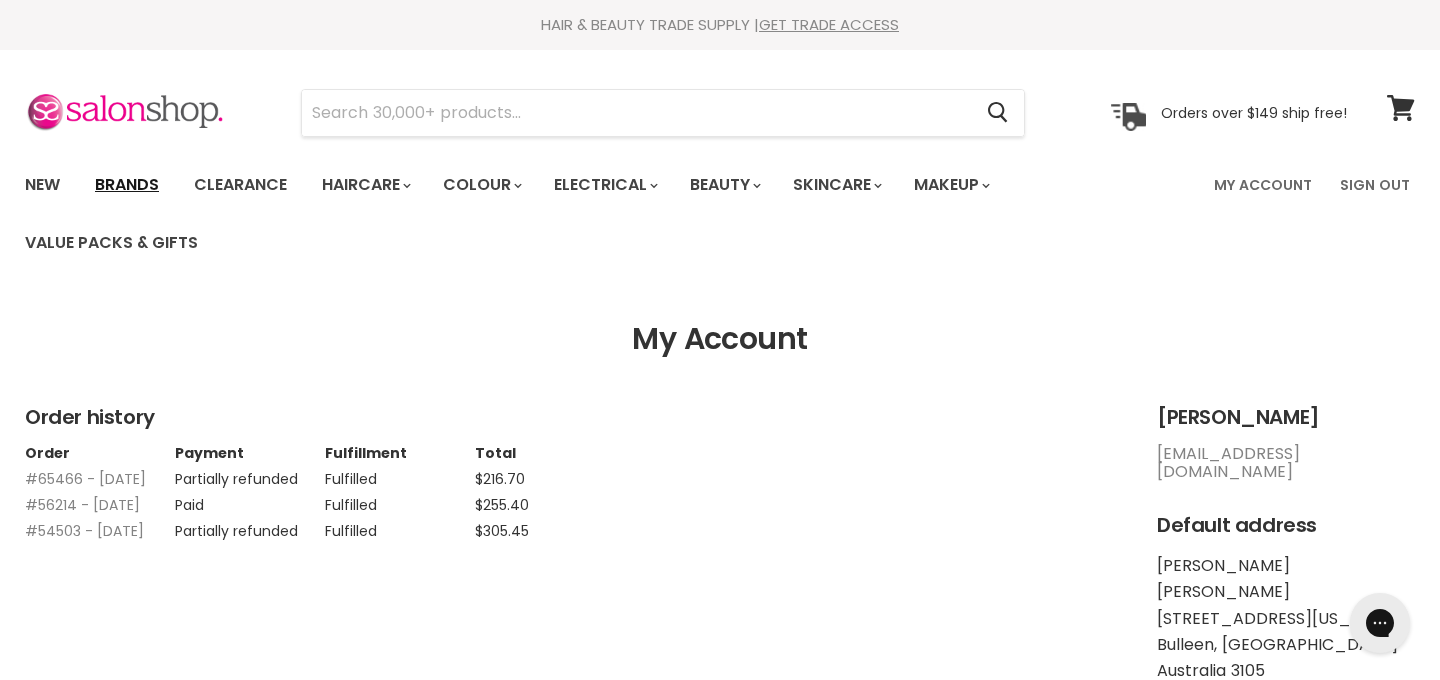 click on "Brands" at bounding box center [127, 185] 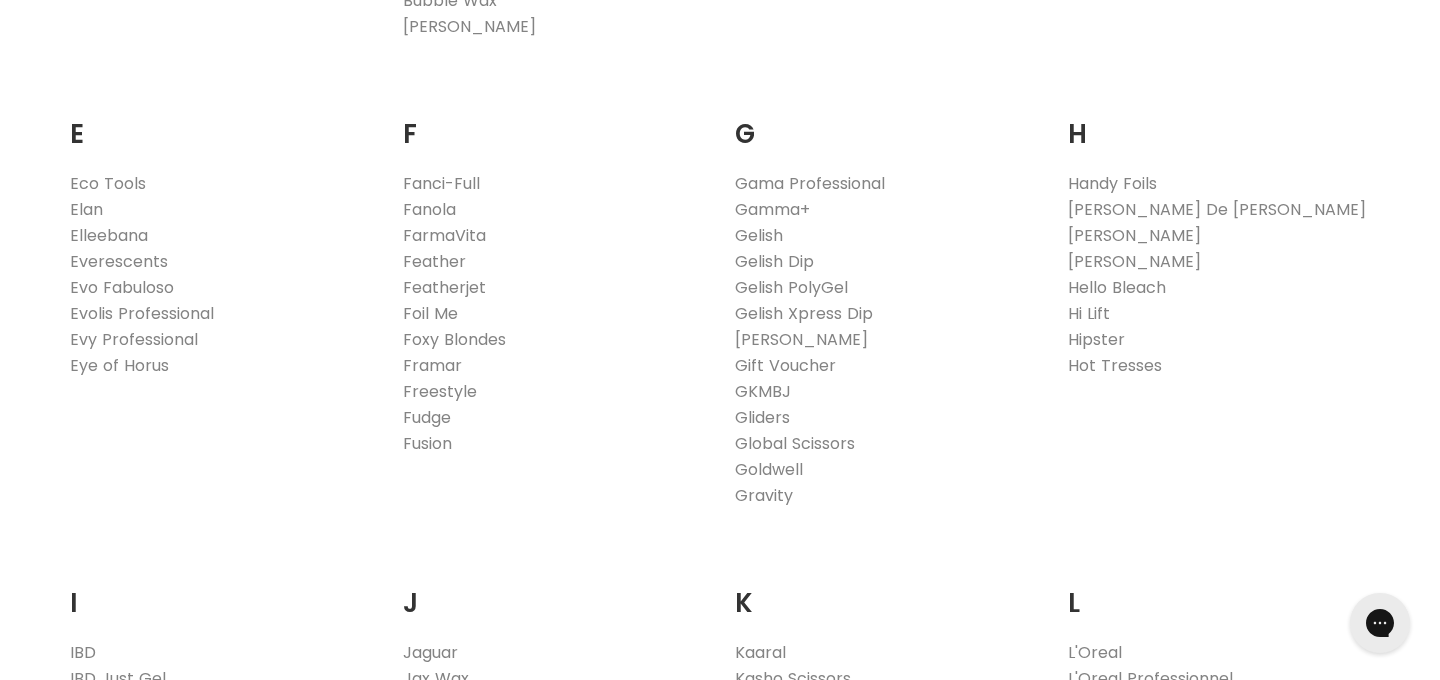 scroll, scrollTop: 0, scrollLeft: 0, axis: both 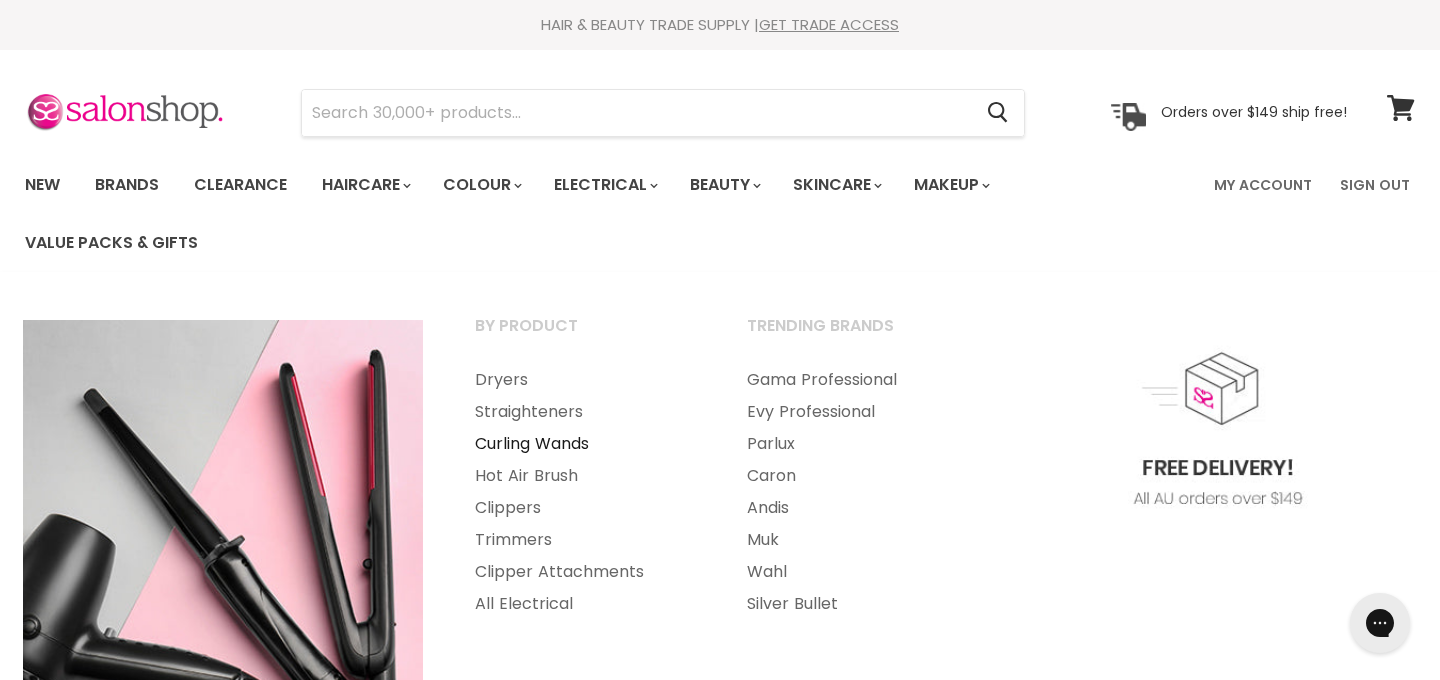 click on "Curling Wands" at bounding box center [584, 444] 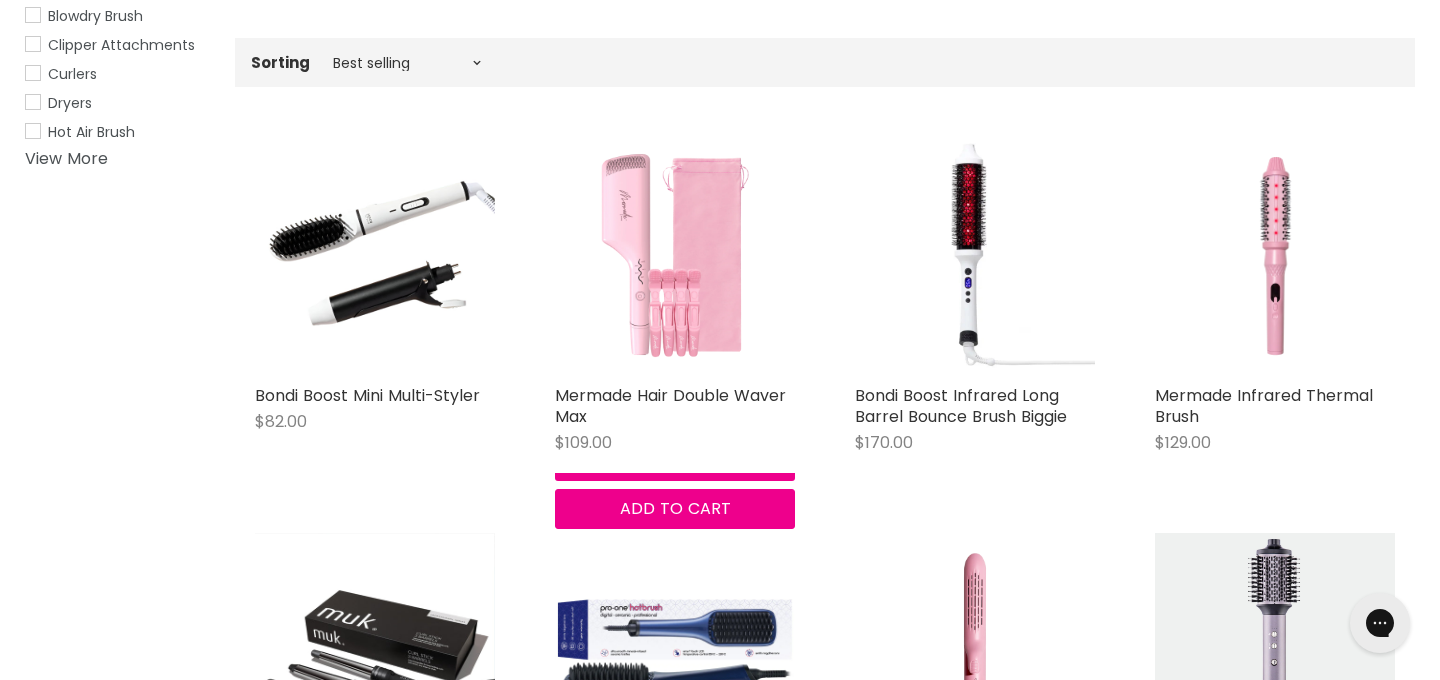 scroll, scrollTop: 0, scrollLeft: 0, axis: both 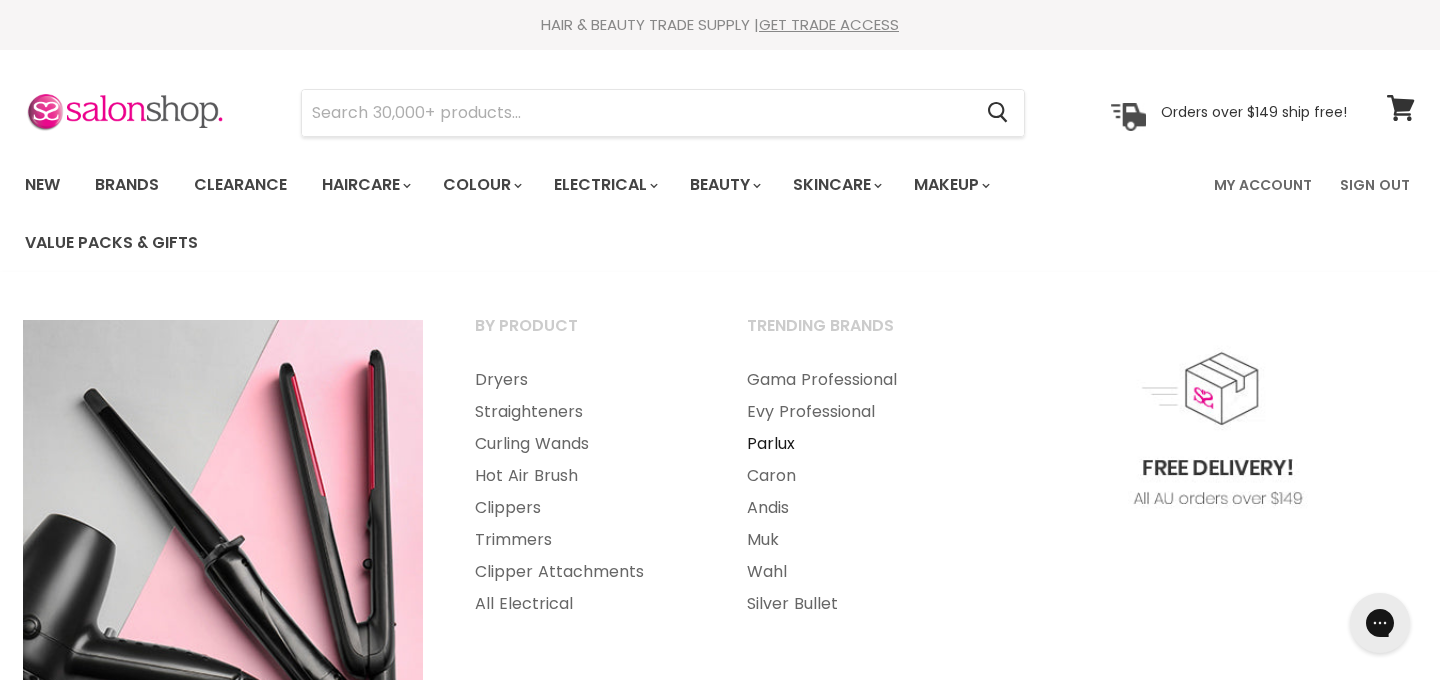 click on "Parlux" at bounding box center [856, 444] 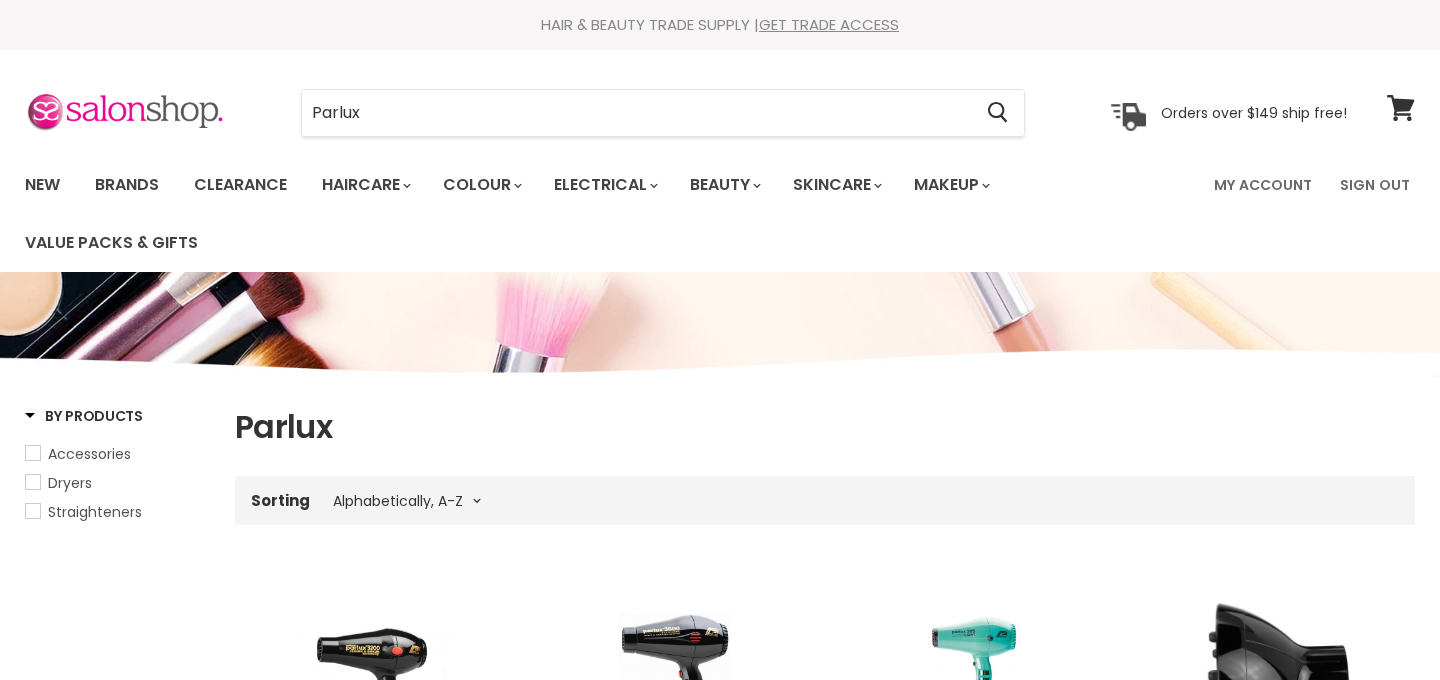 select on "title-ascending" 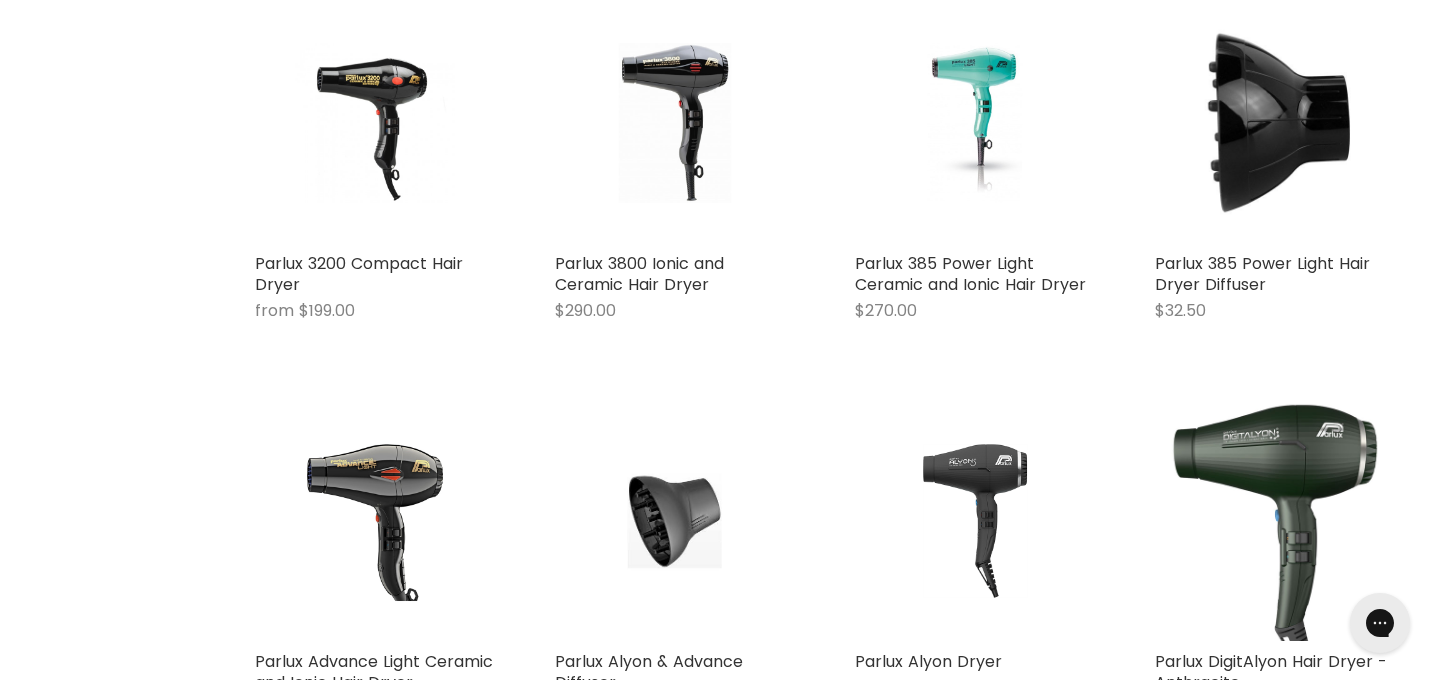 scroll, scrollTop: 692, scrollLeft: 0, axis: vertical 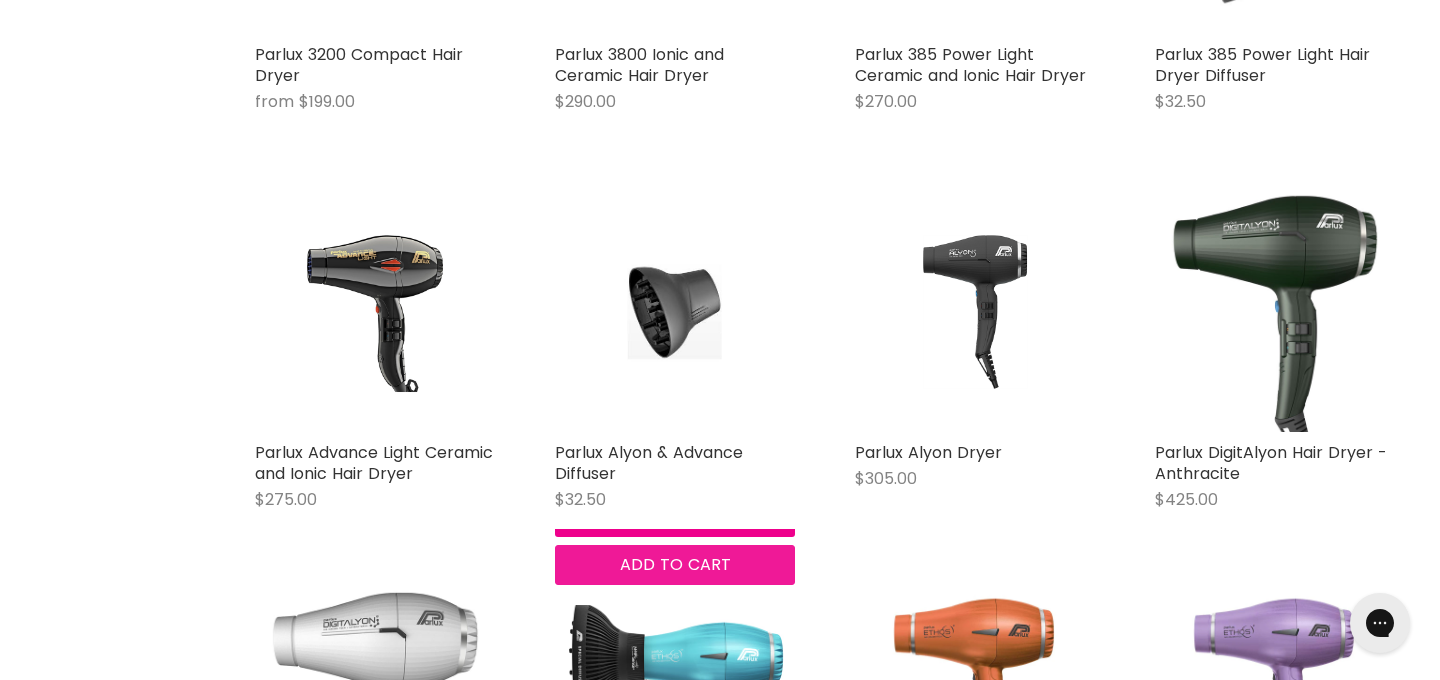 click on "Add to cart" at bounding box center (675, 564) 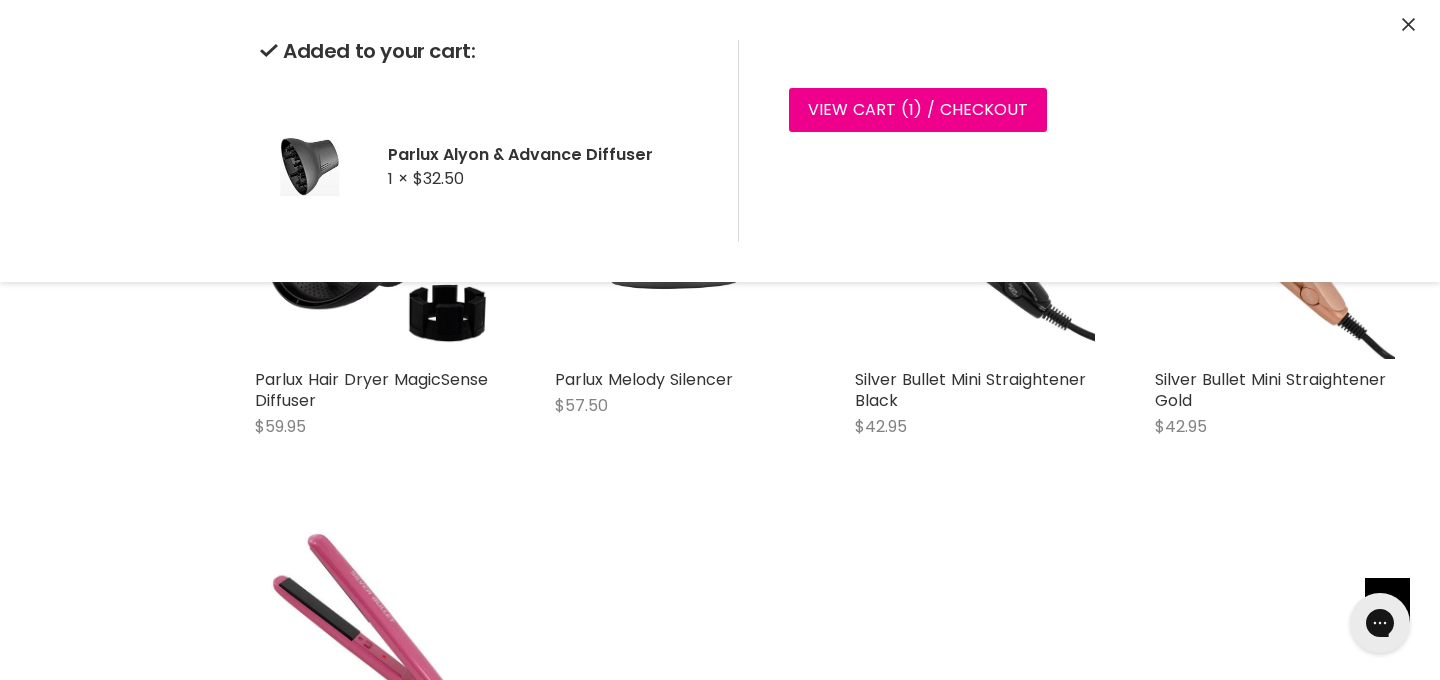scroll, scrollTop: 1665, scrollLeft: 0, axis: vertical 